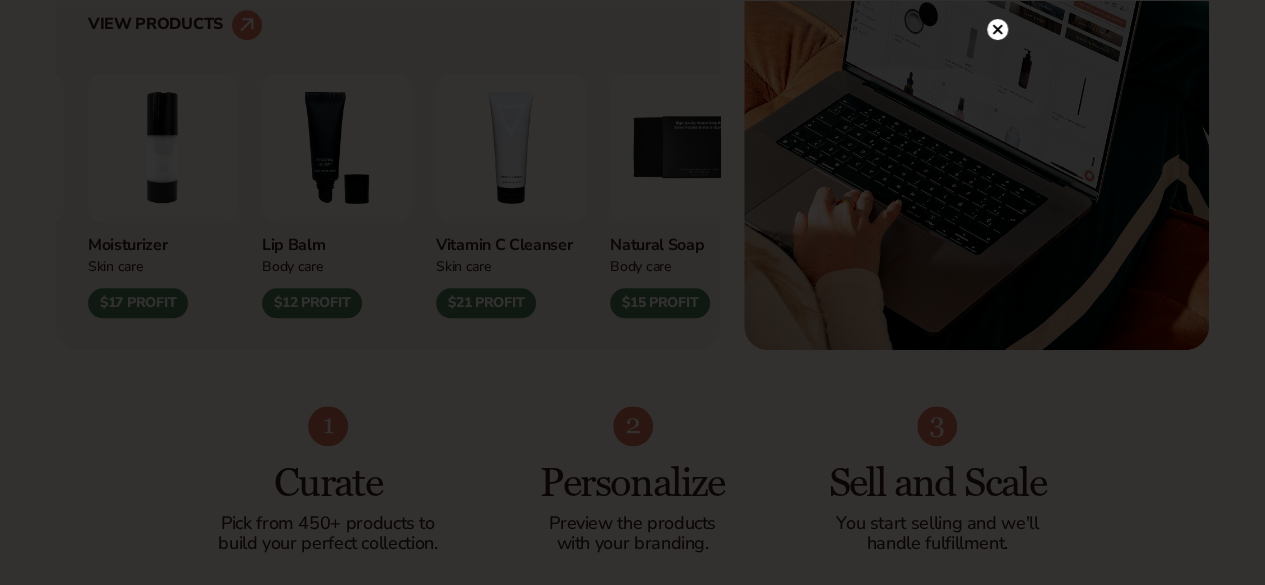 scroll, scrollTop: 911, scrollLeft: 0, axis: vertical 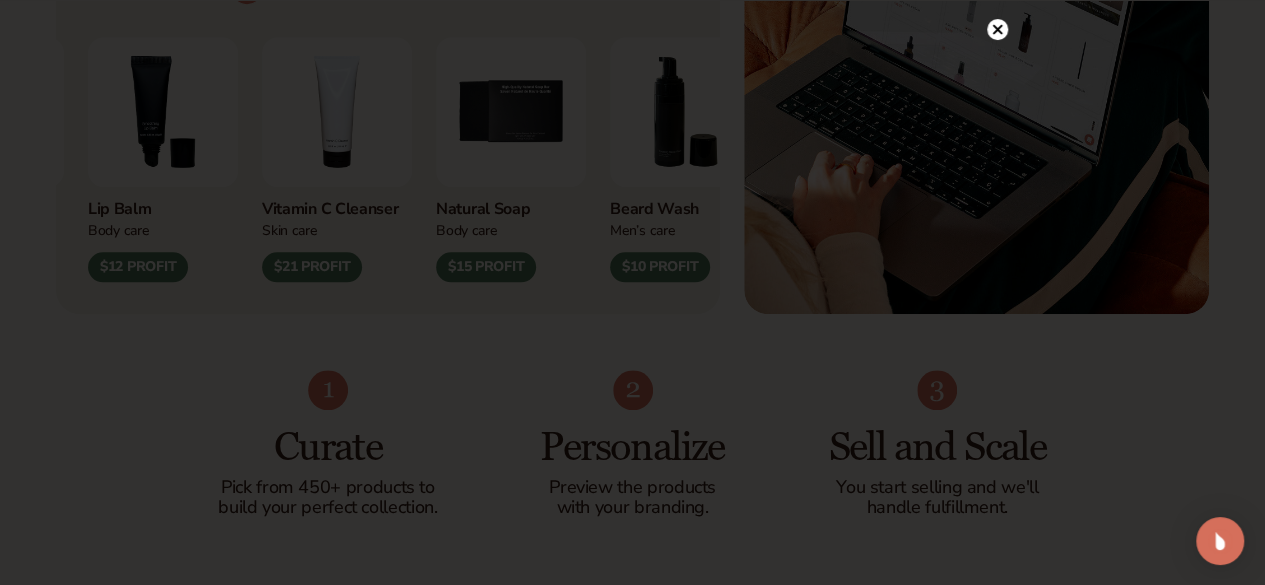 click 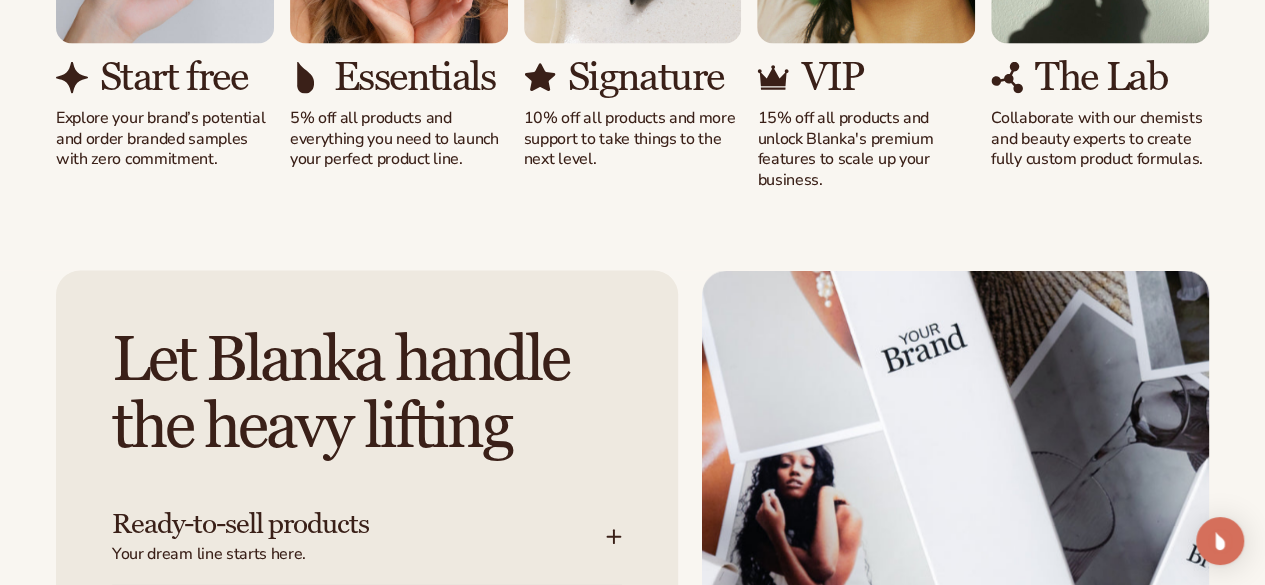 scroll, scrollTop: 2017, scrollLeft: 0, axis: vertical 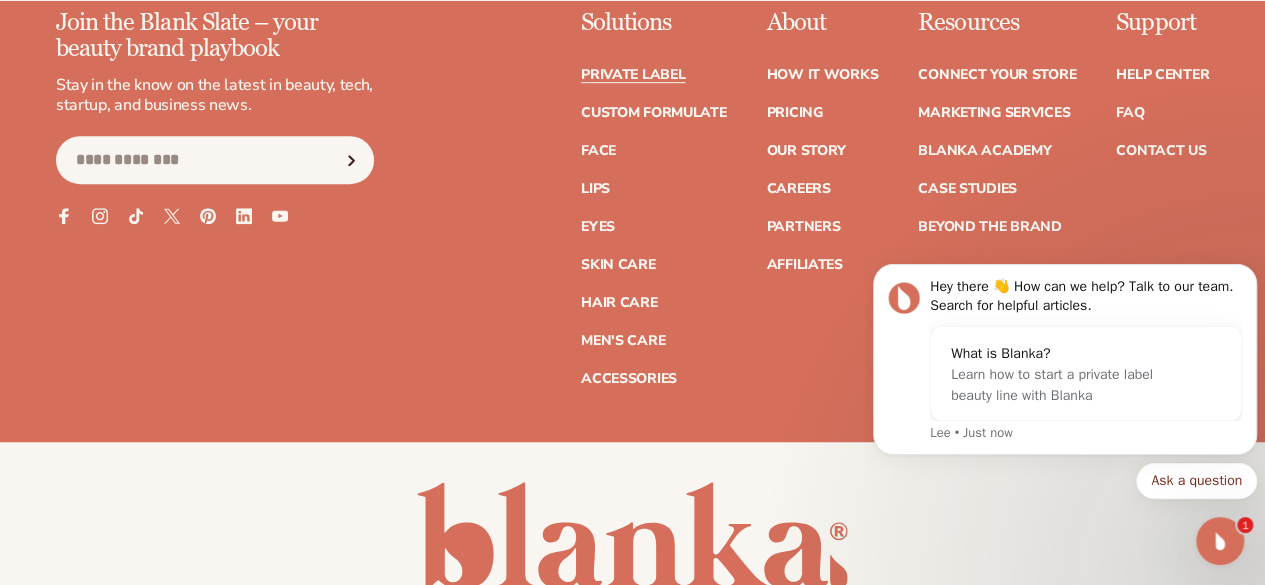 click on "Private label" at bounding box center (633, 75) 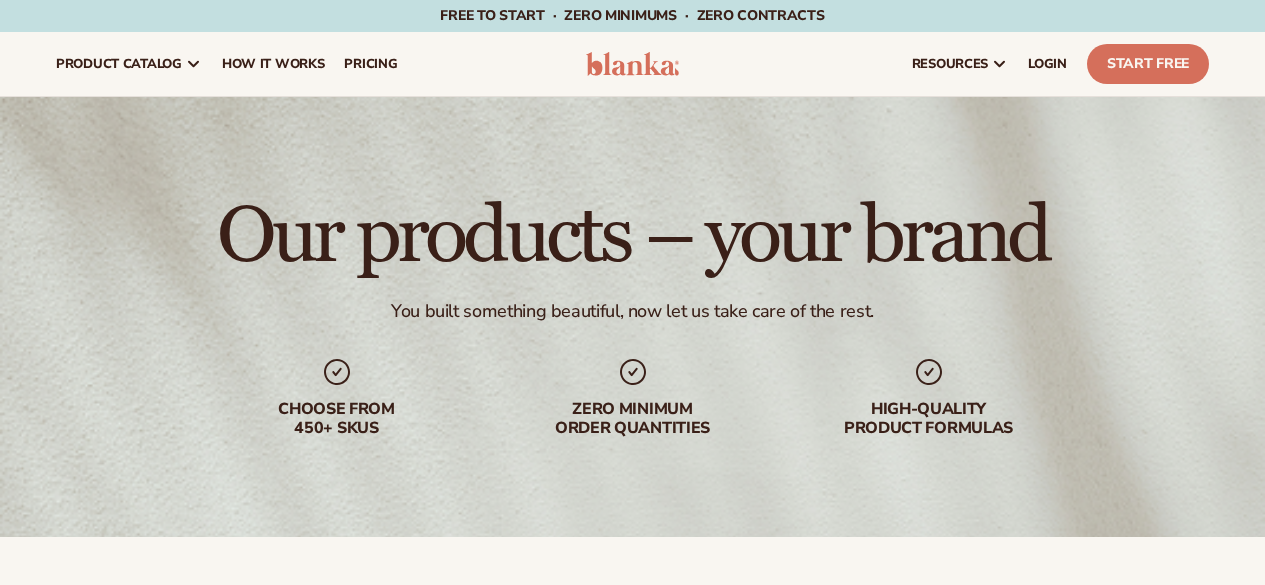 scroll, scrollTop: 0, scrollLeft: 0, axis: both 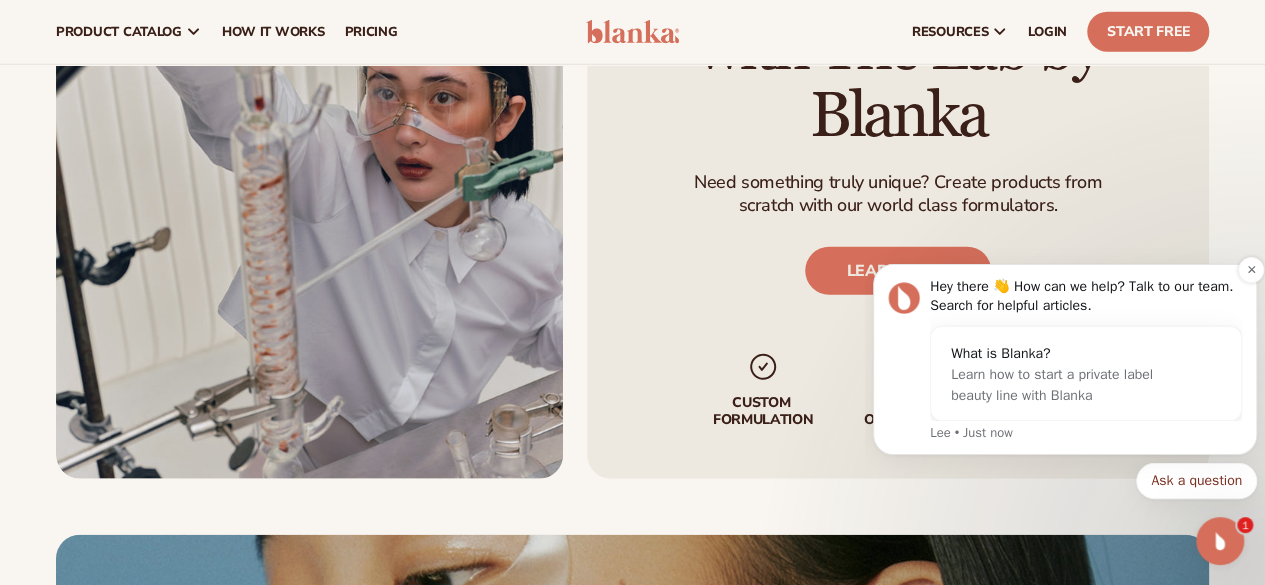 drag, startPoint x: 2137, startPoint y: 235, endPoint x: 1254, endPoint y: 314, distance: 886.5269 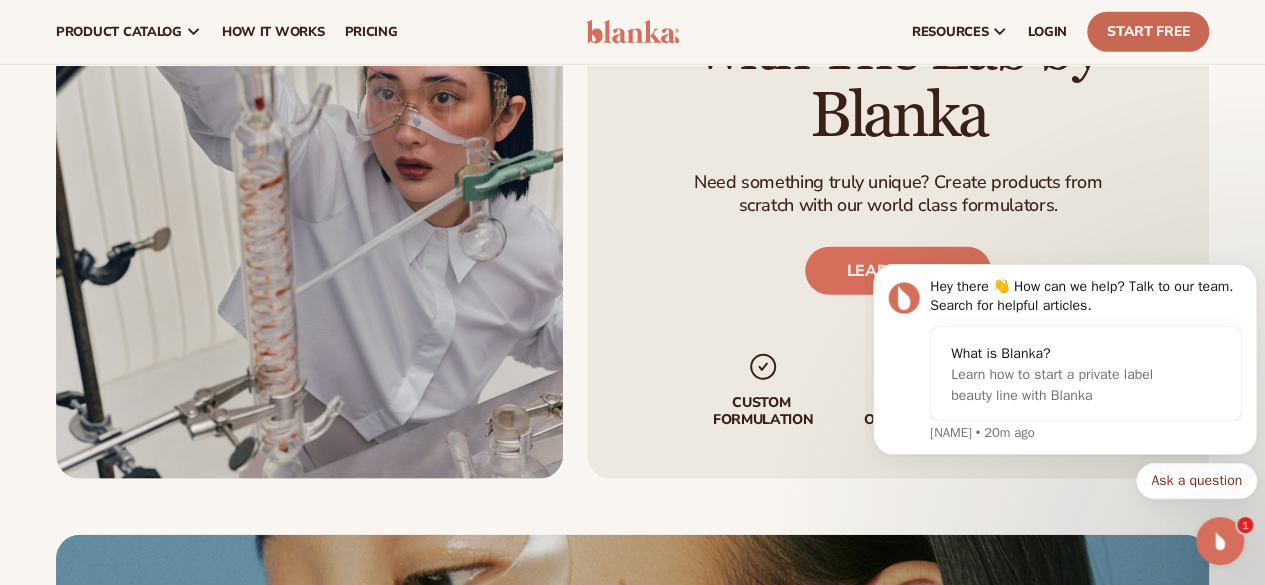 click on "Start Free" at bounding box center [1148, 32] 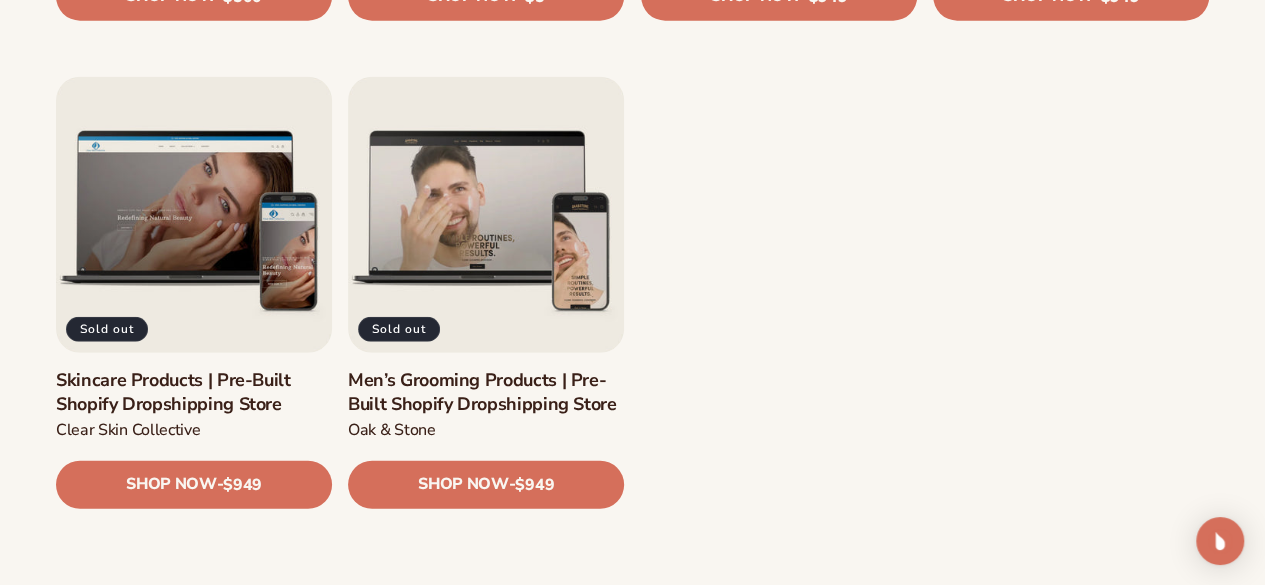 scroll, scrollTop: 2506, scrollLeft: 0, axis: vertical 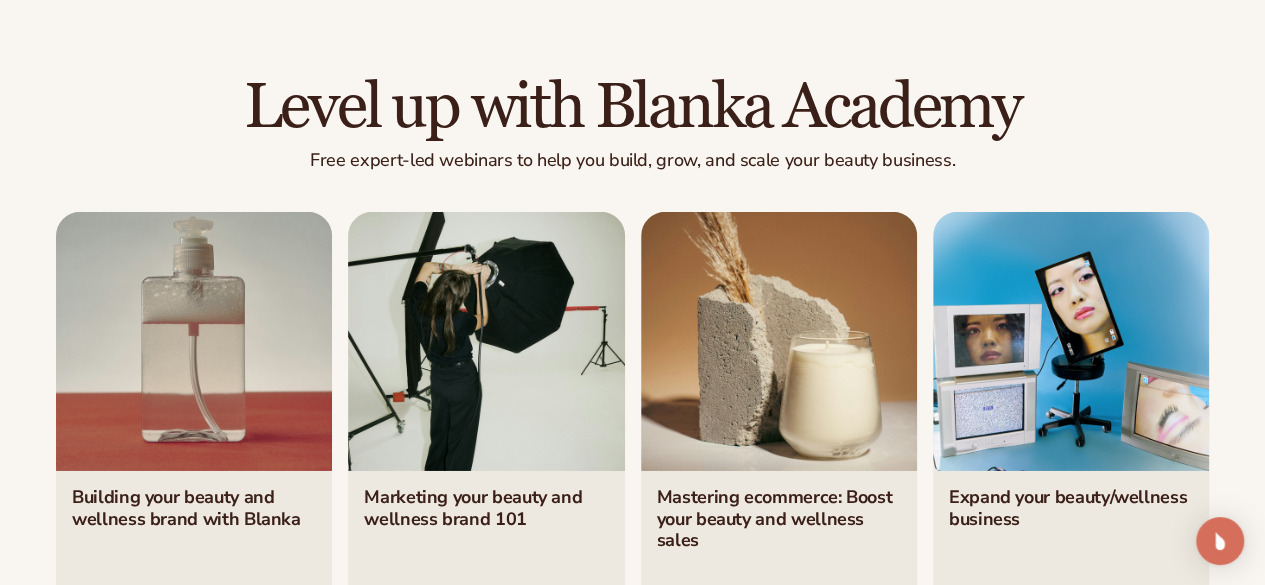 click at bounding box center (1071, 431) 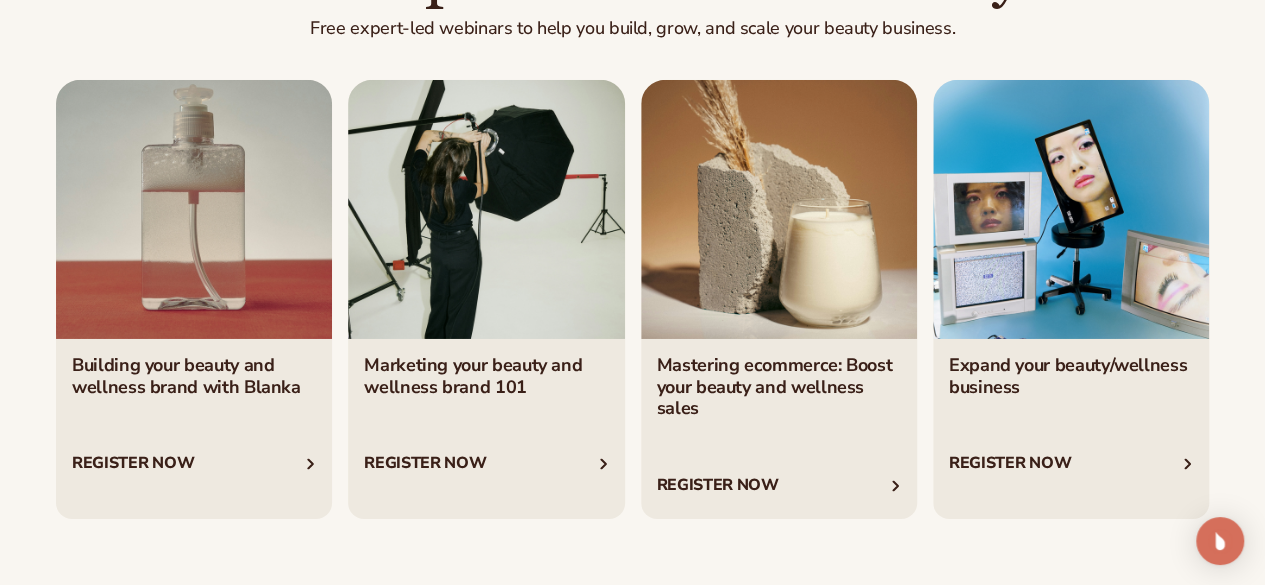 scroll, scrollTop: 3287, scrollLeft: 0, axis: vertical 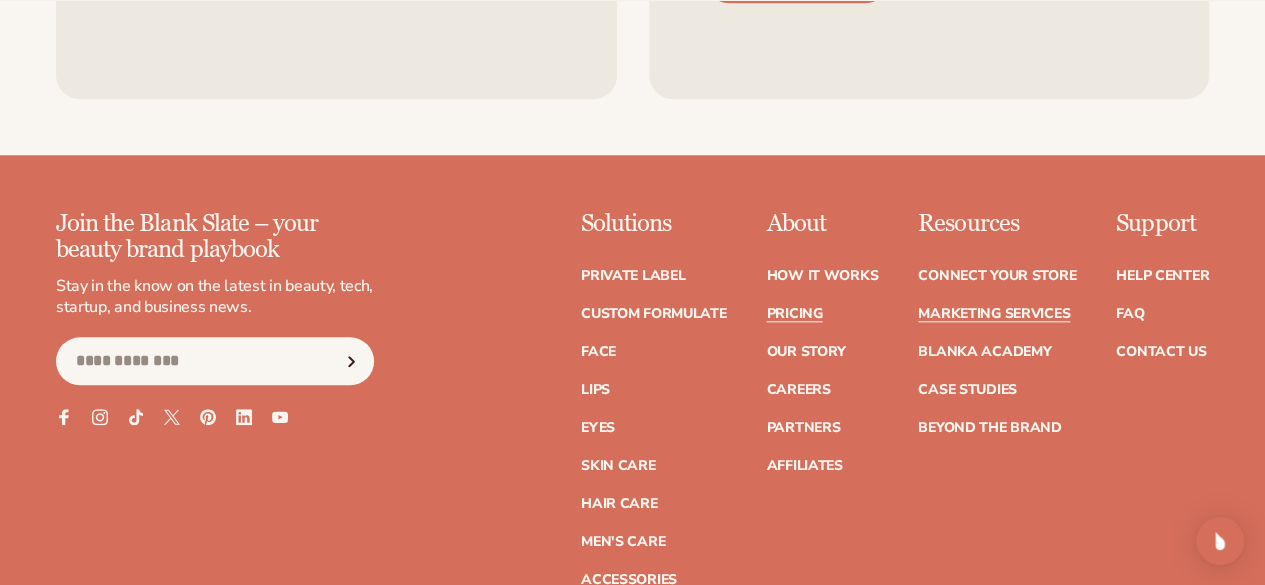 click on "Pricing" at bounding box center (794, 314) 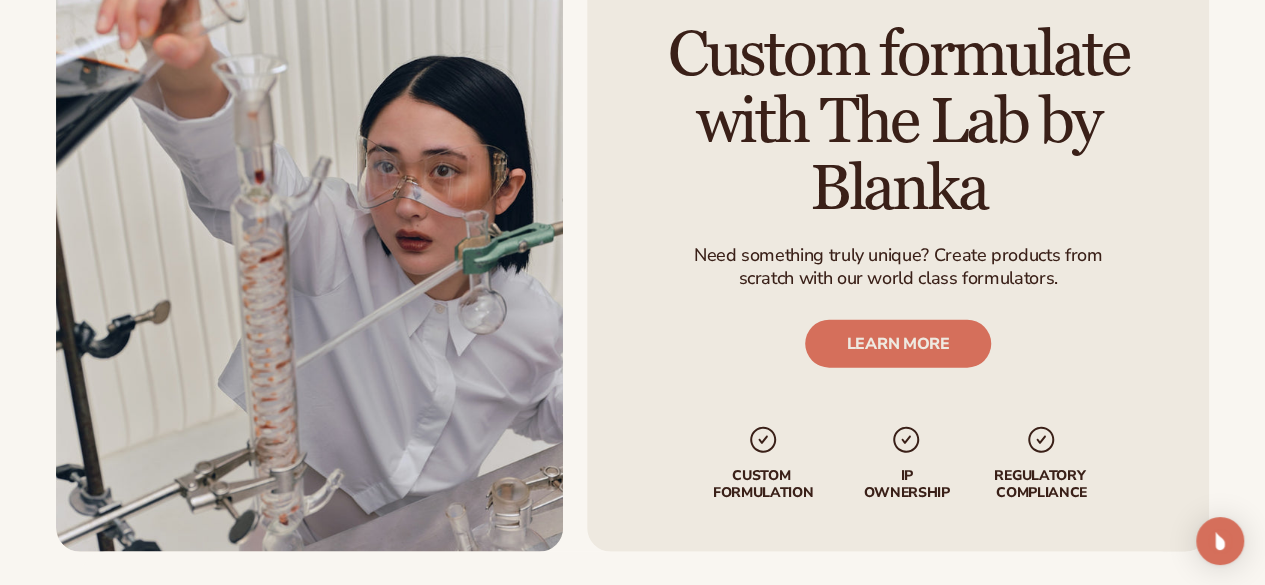 scroll, scrollTop: 2194, scrollLeft: 0, axis: vertical 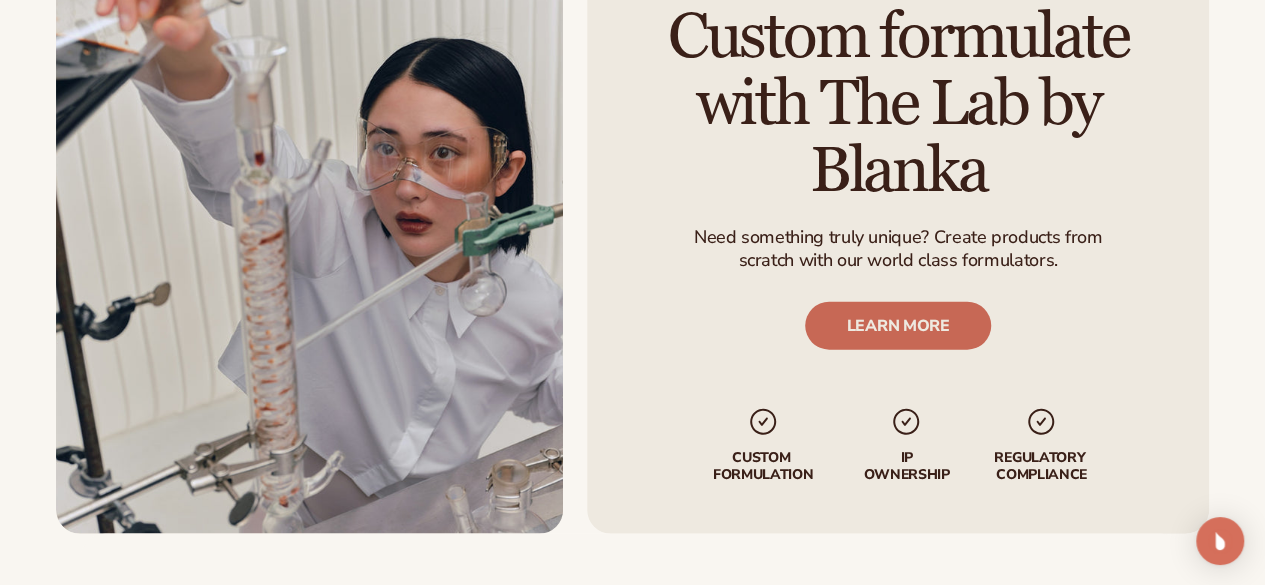 click on "LEARN MORE" at bounding box center [898, 326] 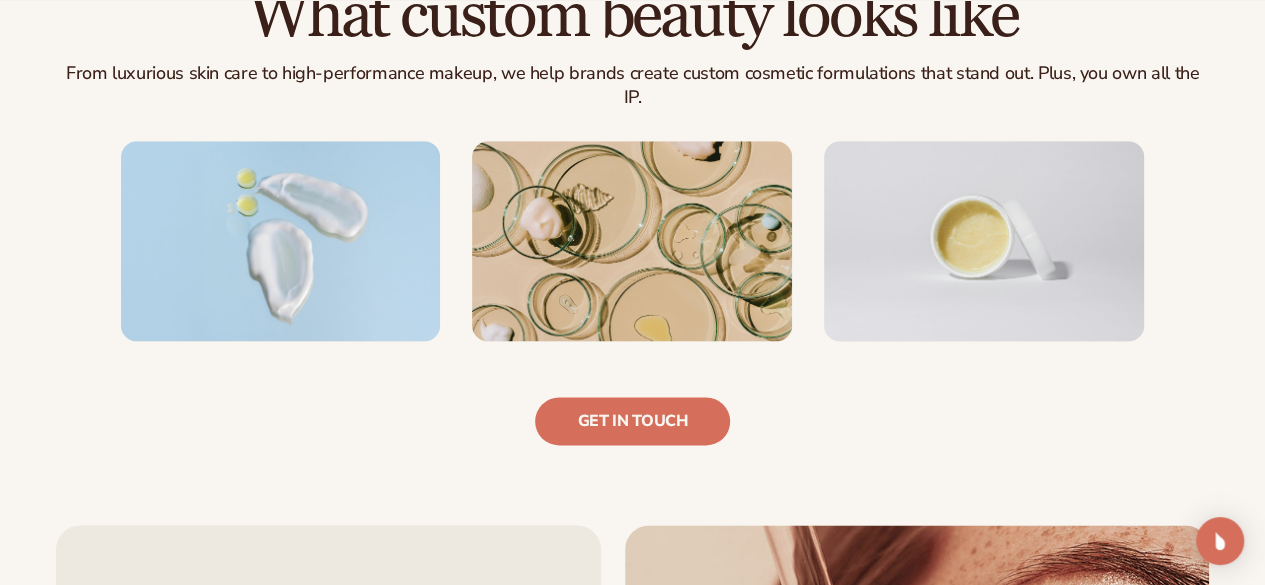 scroll, scrollTop: 1268, scrollLeft: 0, axis: vertical 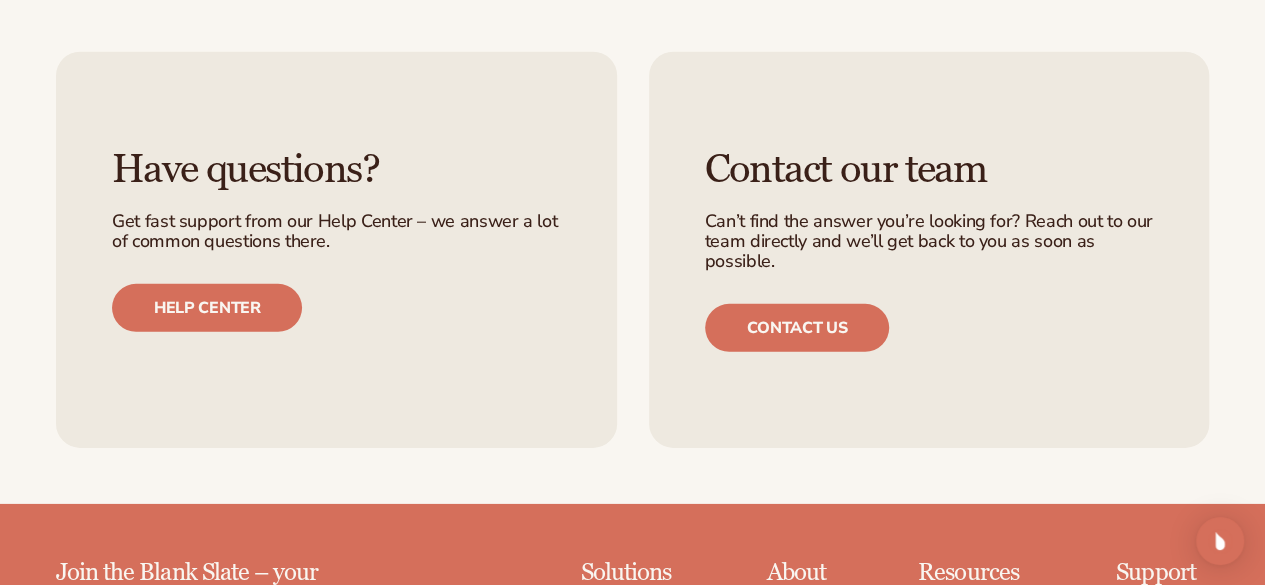 click on "Contact our team Can’t find the answer you’re looking for? Reach out to our team directly and we’ll get back to you as soon as possible. Contact us" at bounding box center (929, 249) 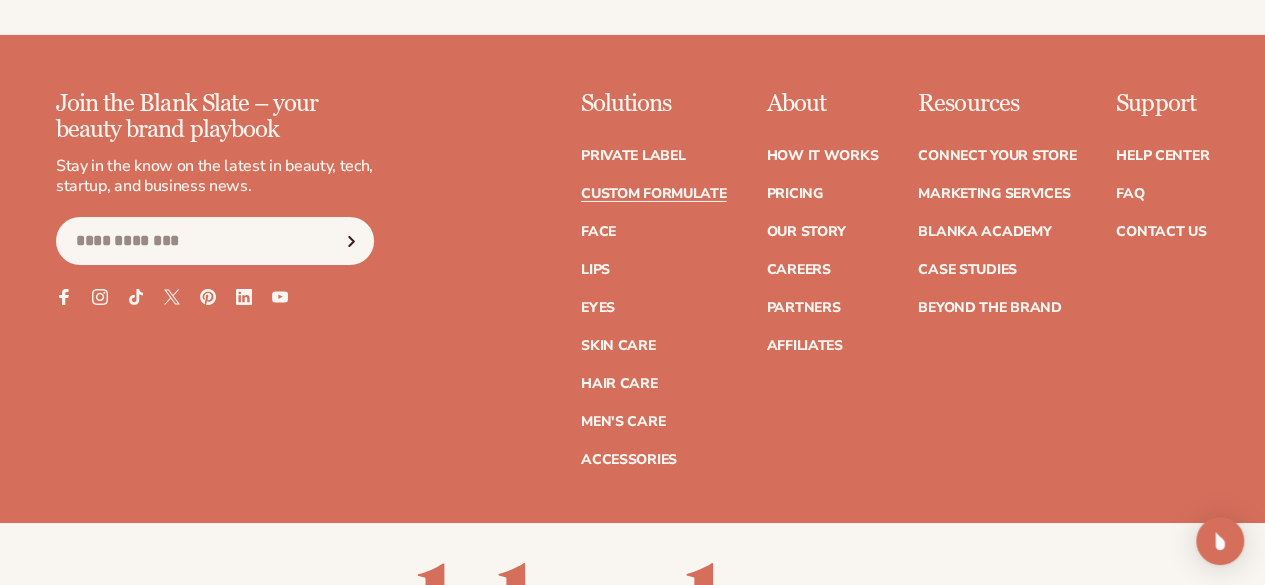 scroll, scrollTop: 3472, scrollLeft: 0, axis: vertical 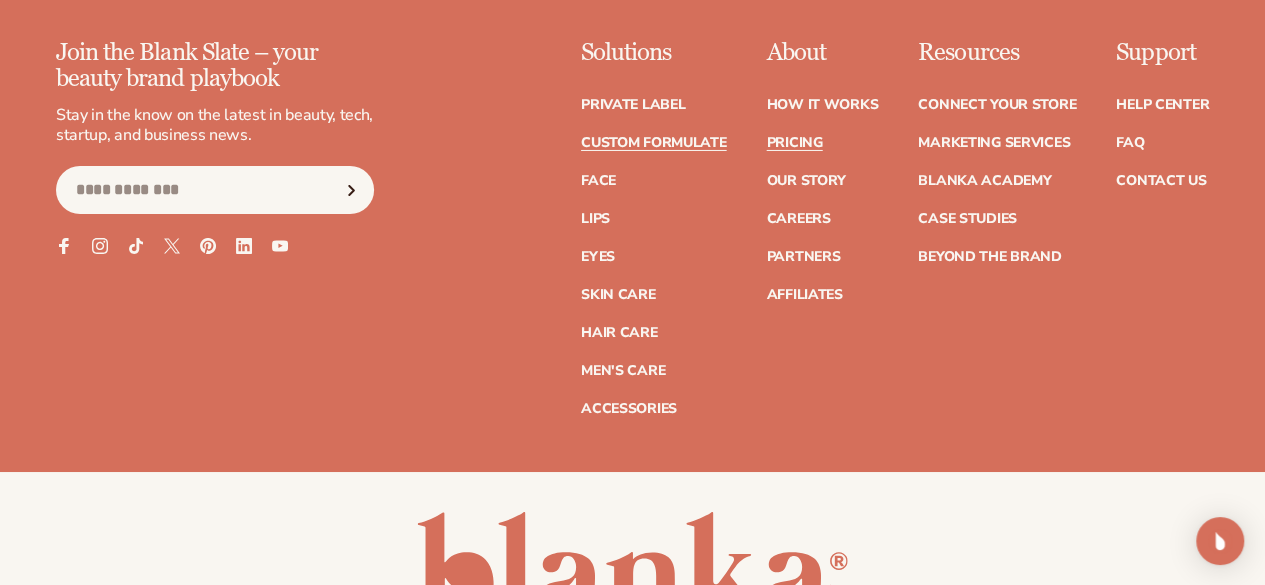 click on "Pricing" at bounding box center [794, 143] 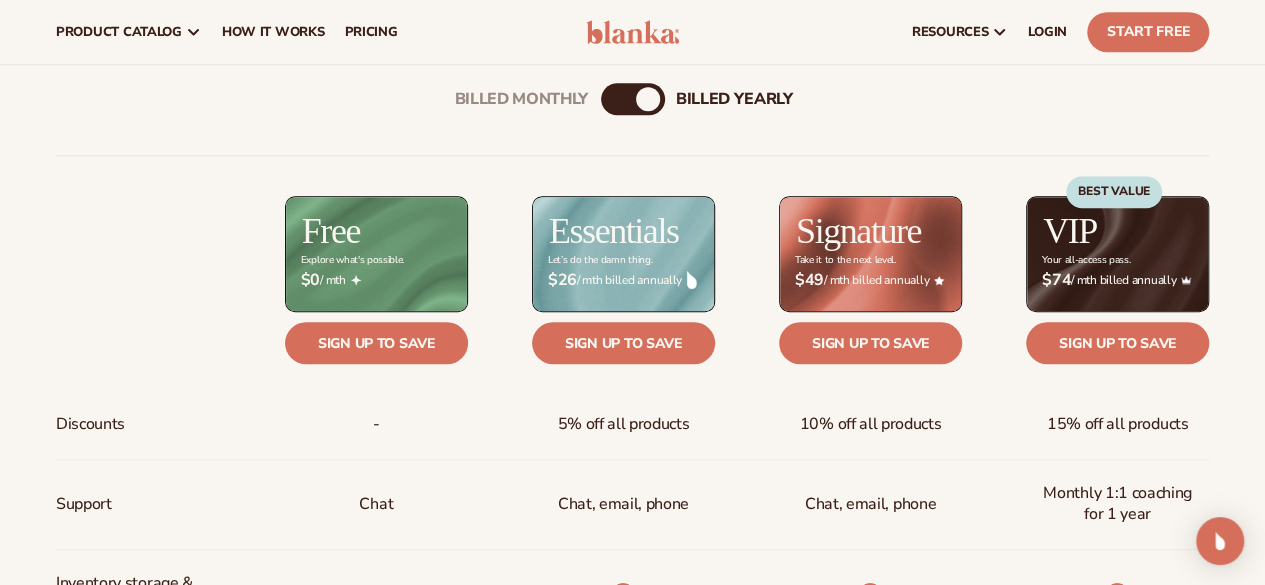 scroll, scrollTop: 664, scrollLeft: 0, axis: vertical 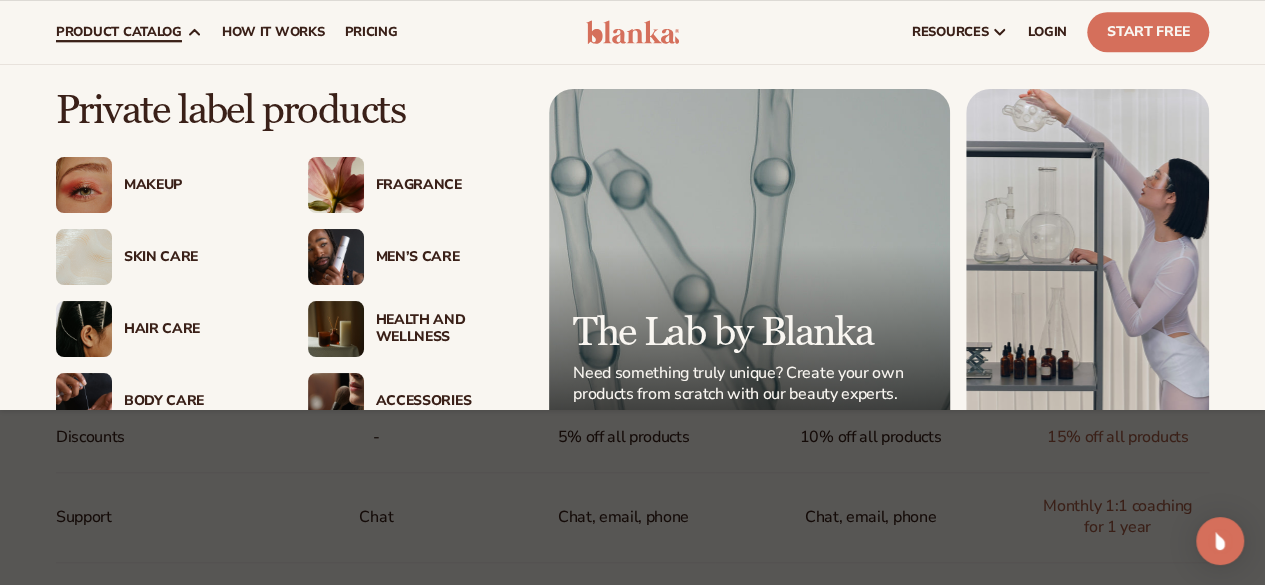 click on "Health And Wellness" at bounding box center [448, 329] 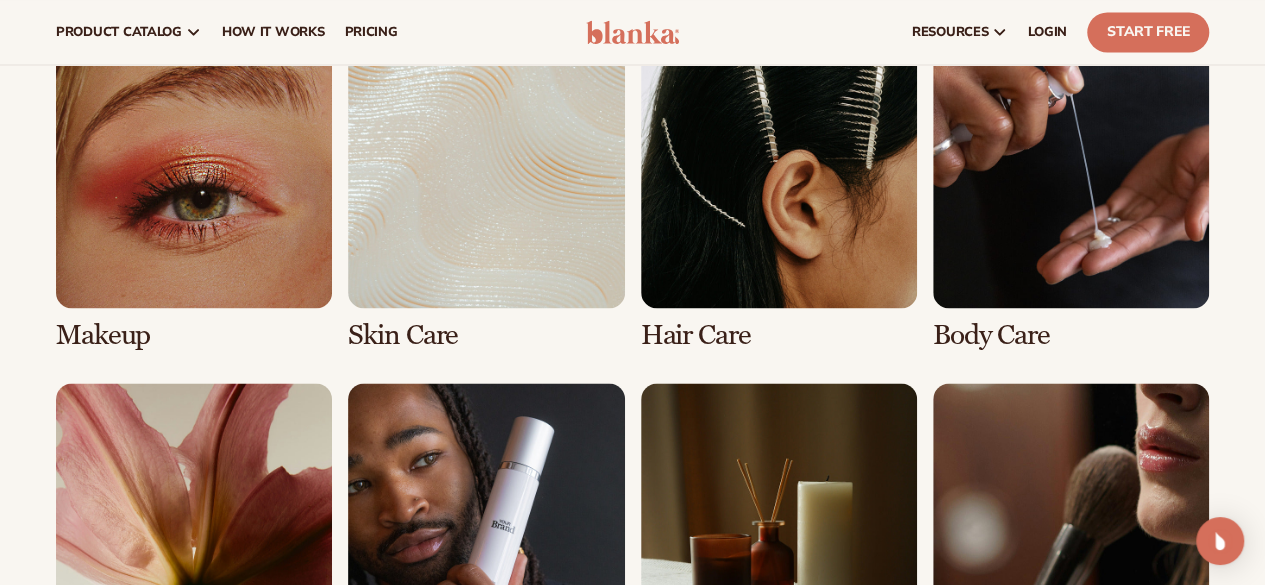 scroll, scrollTop: 1458, scrollLeft: 0, axis: vertical 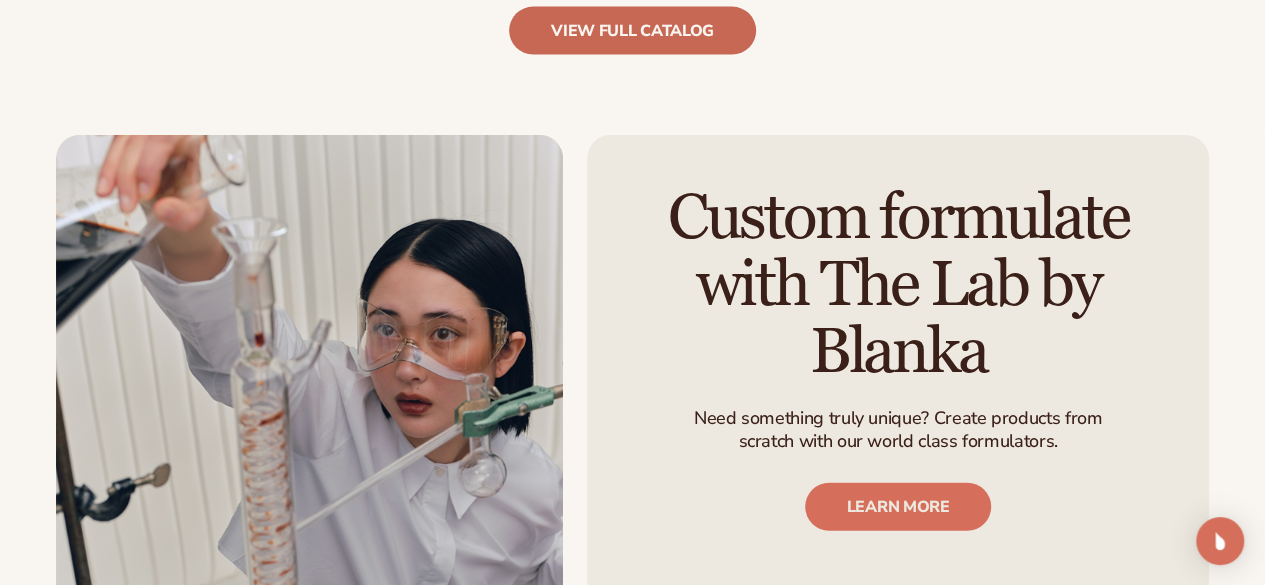 click on "view full catalog" at bounding box center (632, 31) 